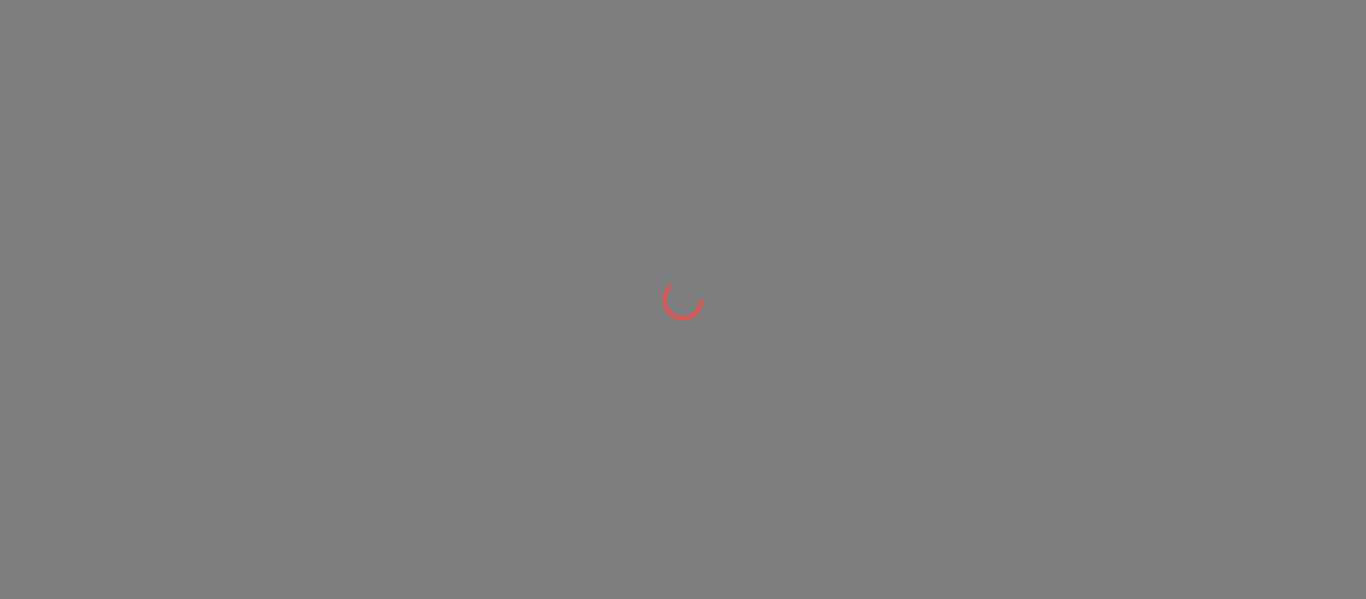 scroll, scrollTop: 0, scrollLeft: 0, axis: both 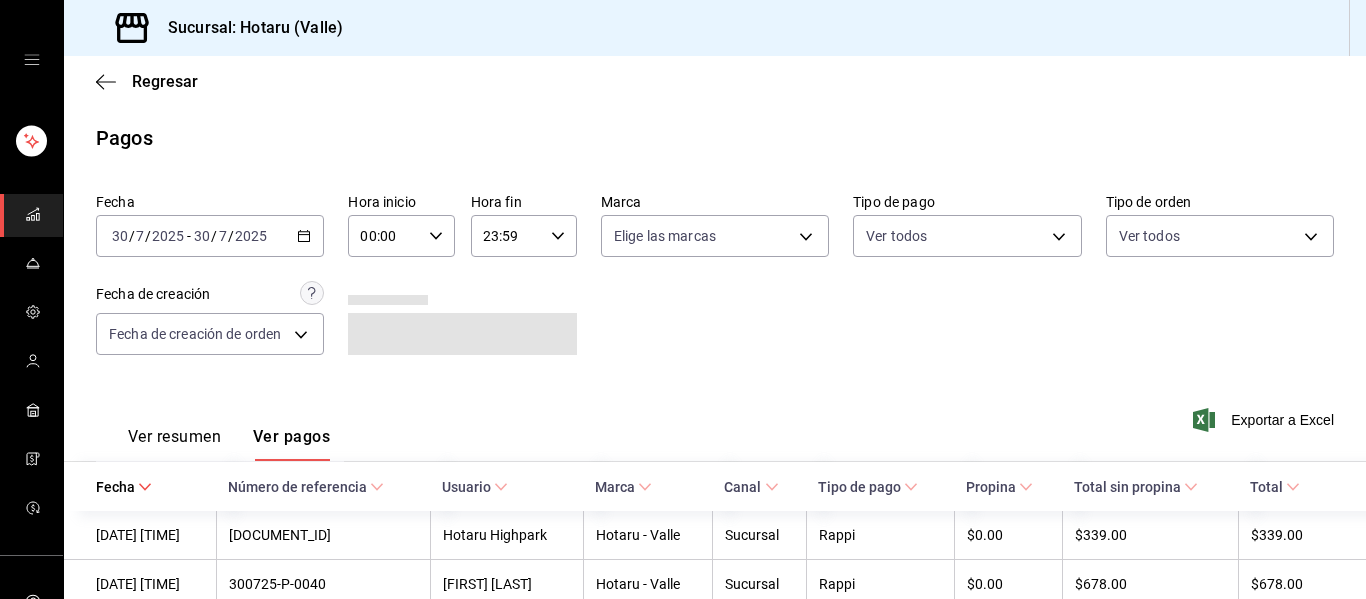 click 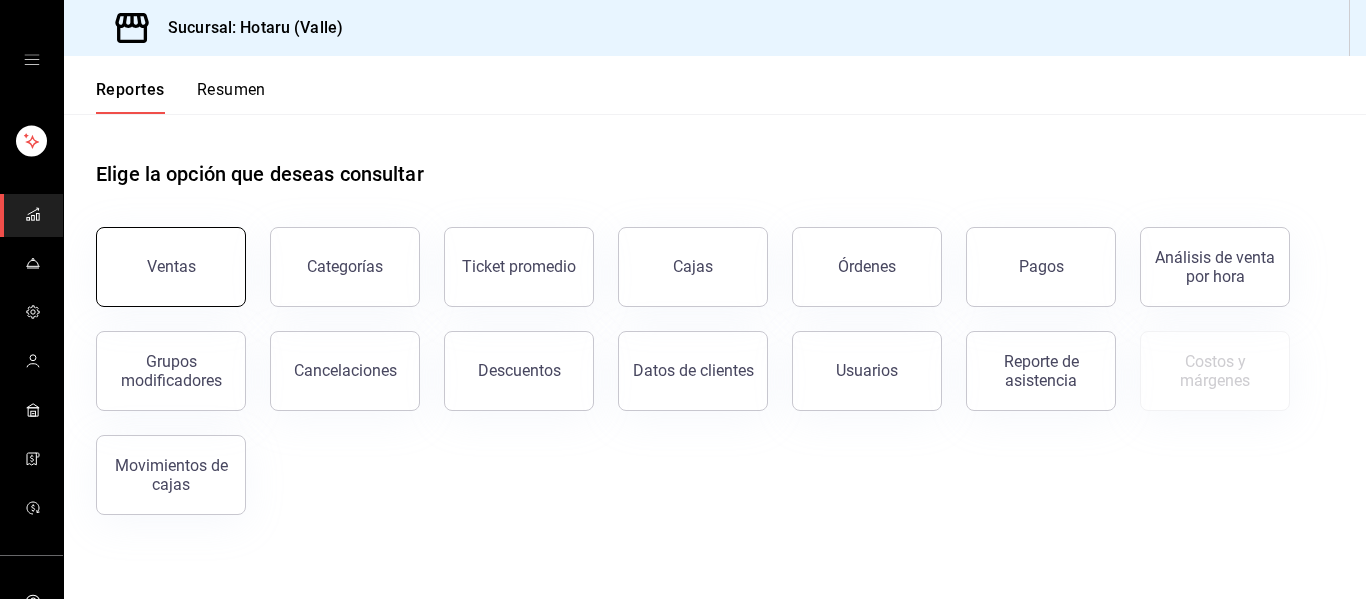 click on "Ventas" at bounding box center [171, 267] 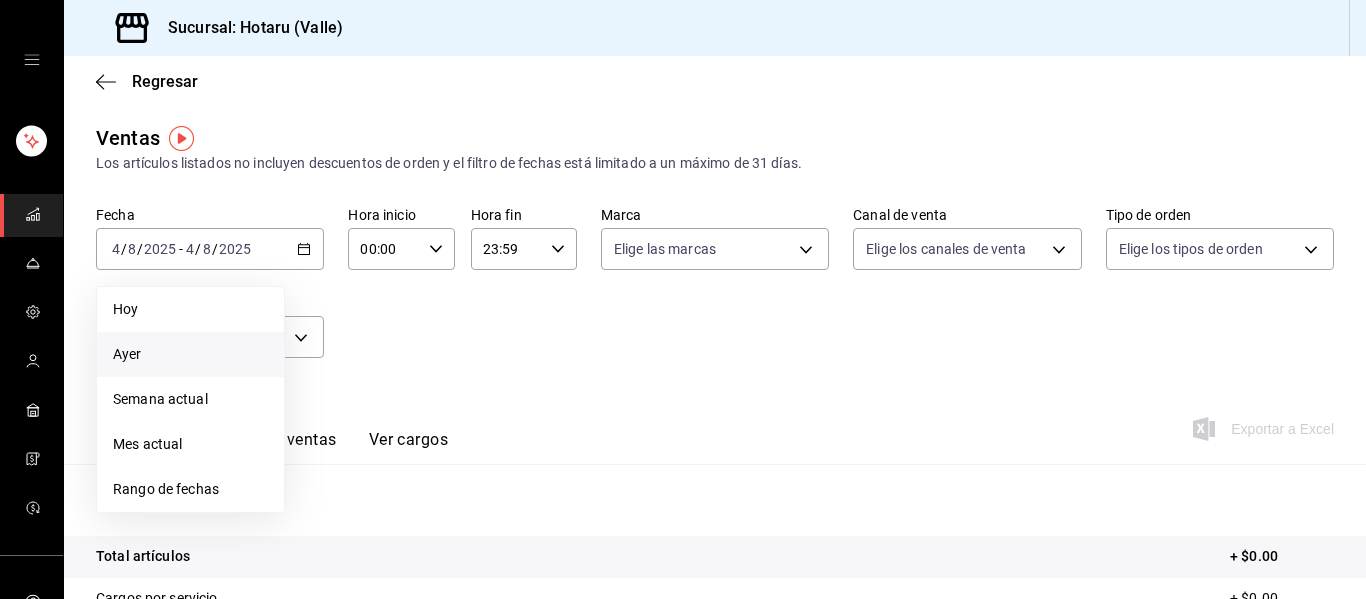 click on "Ayer" at bounding box center [190, 354] 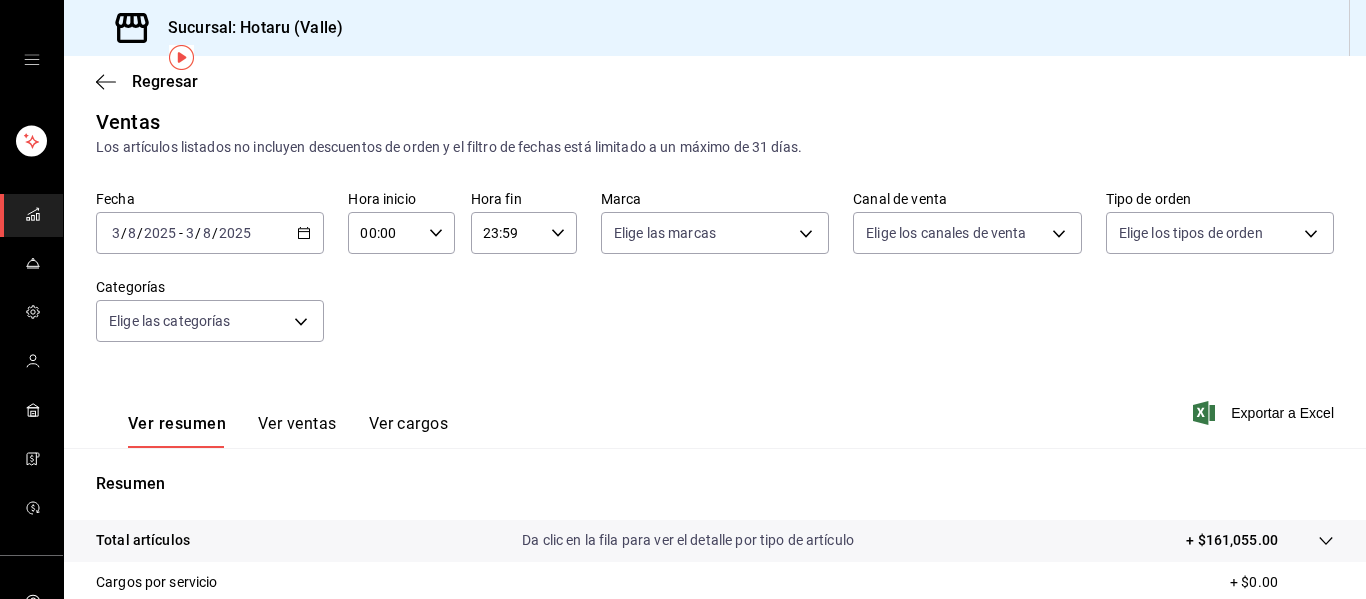 scroll, scrollTop: 0, scrollLeft: 0, axis: both 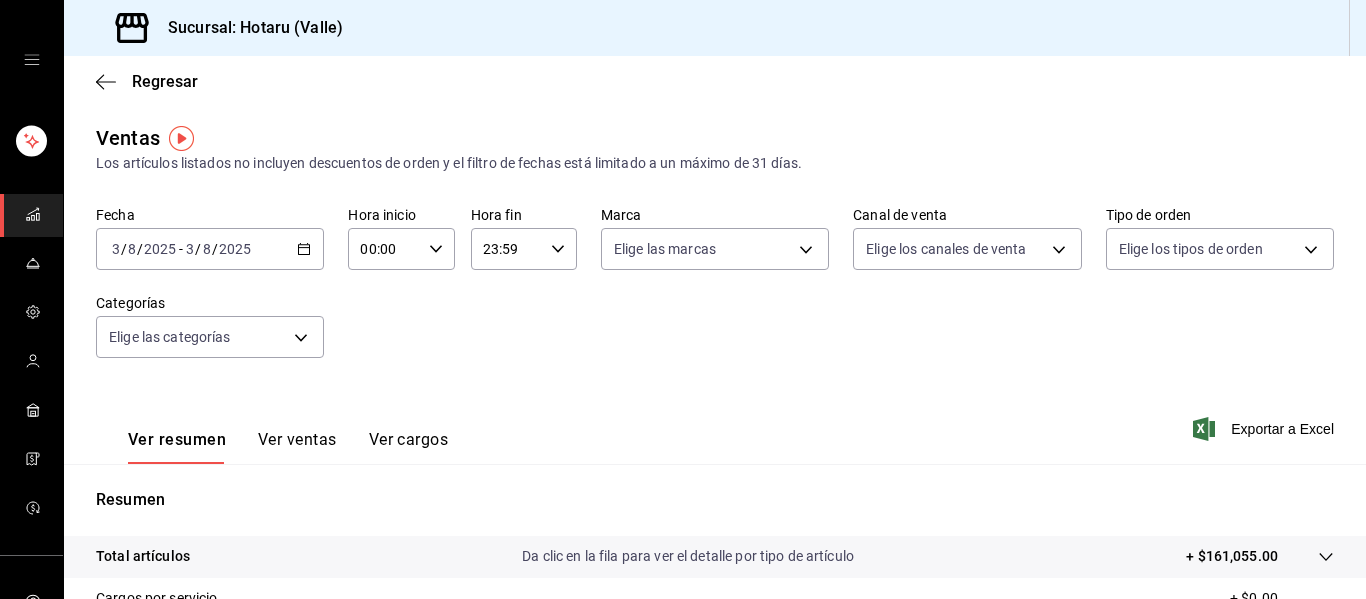 click 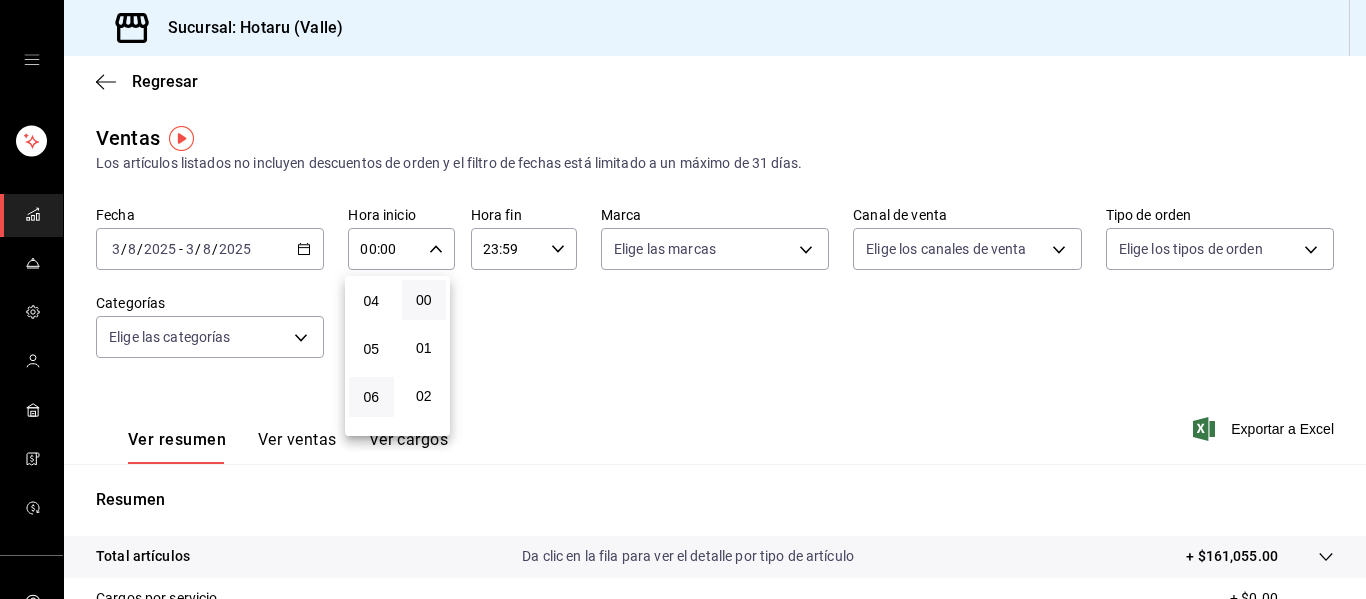 scroll, scrollTop: 200, scrollLeft: 0, axis: vertical 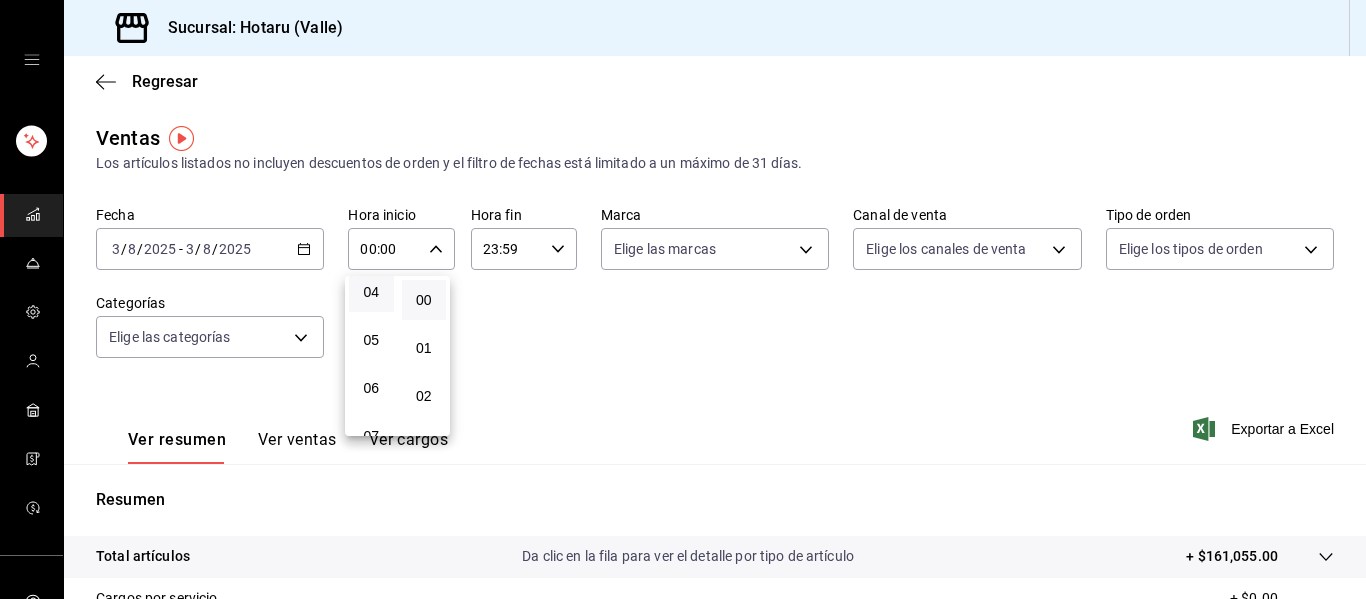 click on "04" at bounding box center [371, 292] 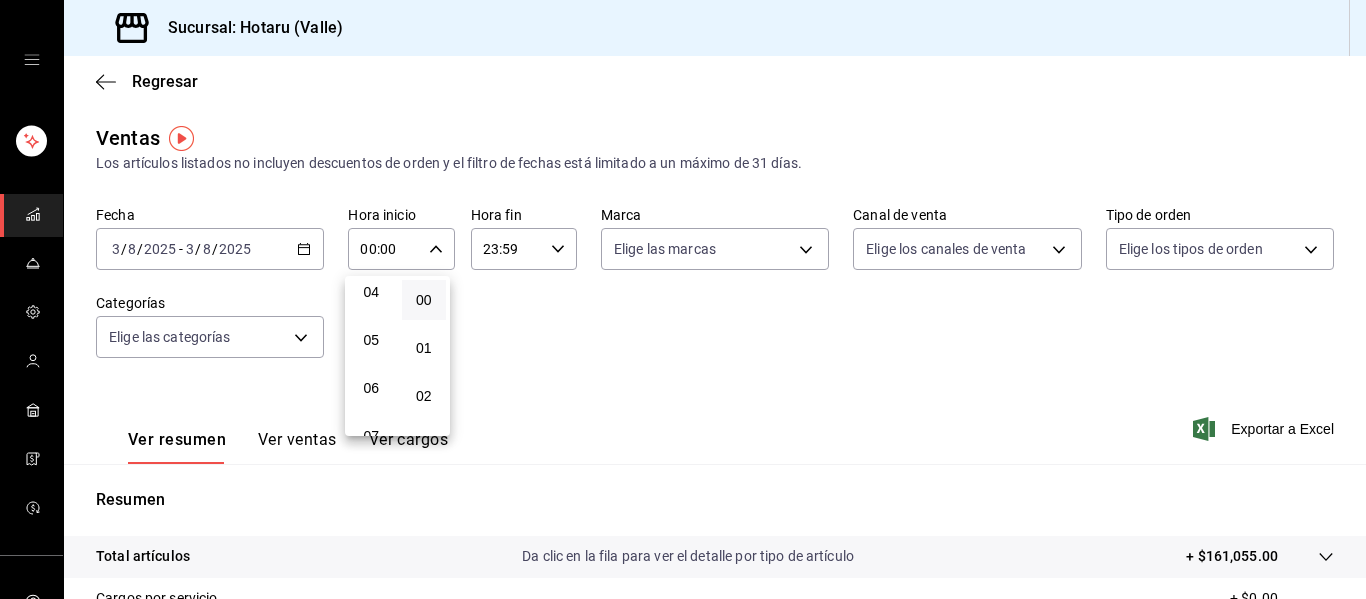type on "04:00" 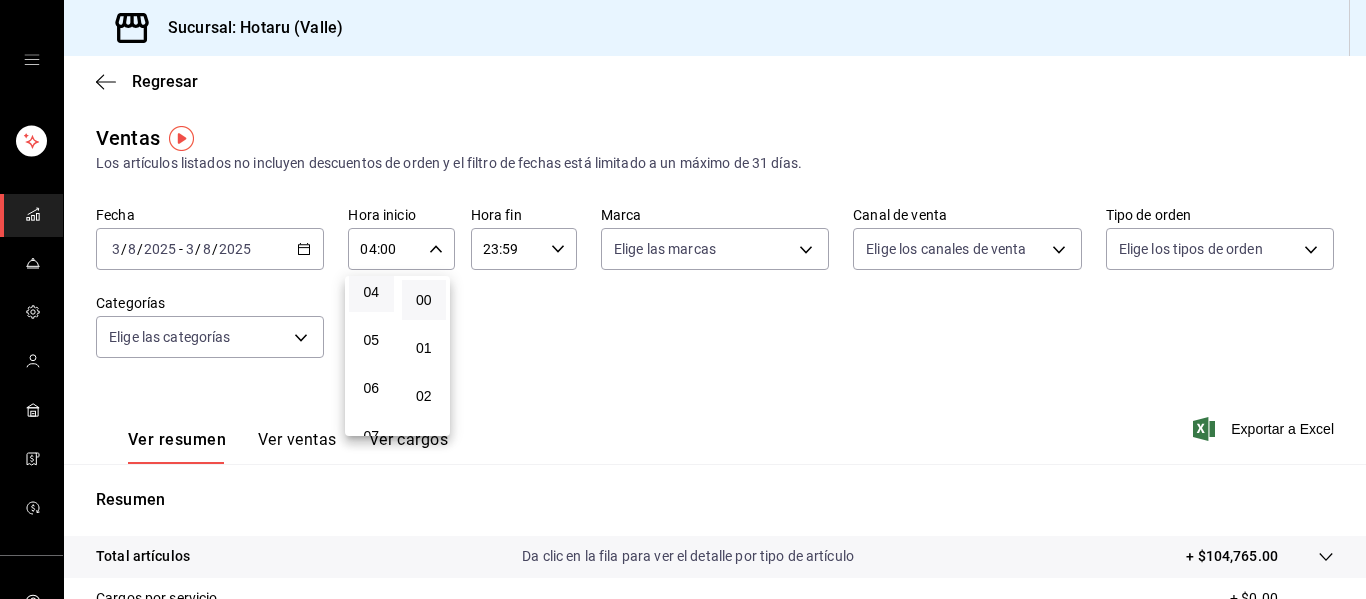 click at bounding box center (683, 299) 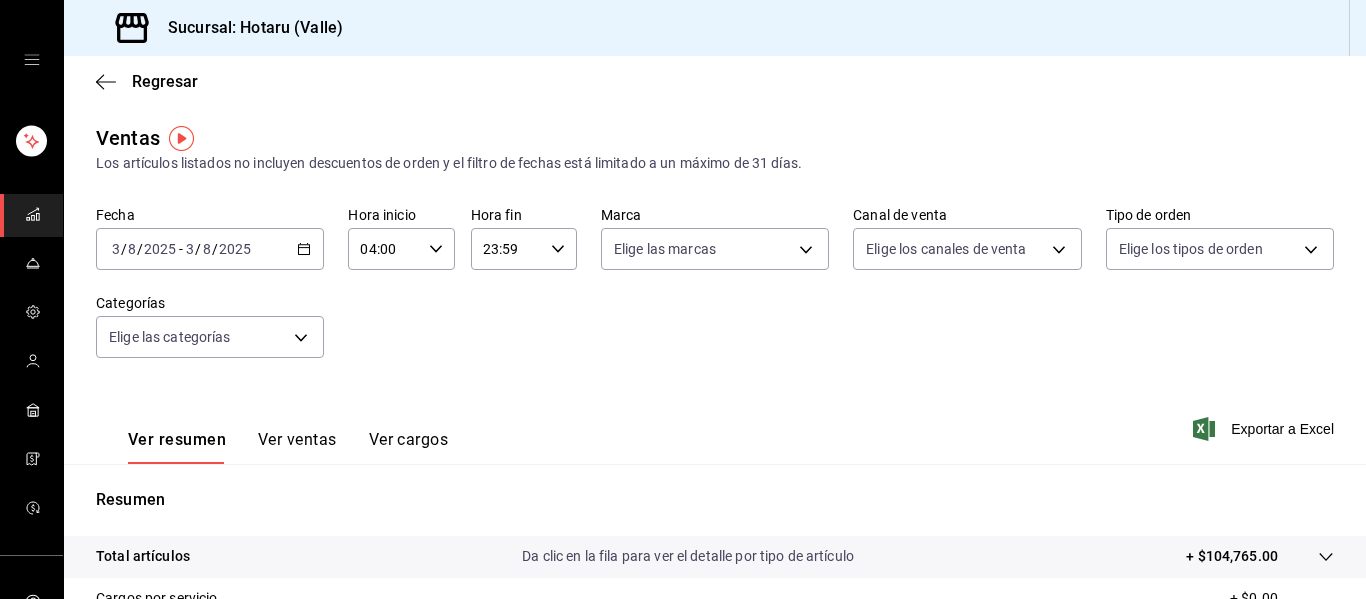 scroll, scrollTop: 359, scrollLeft: 0, axis: vertical 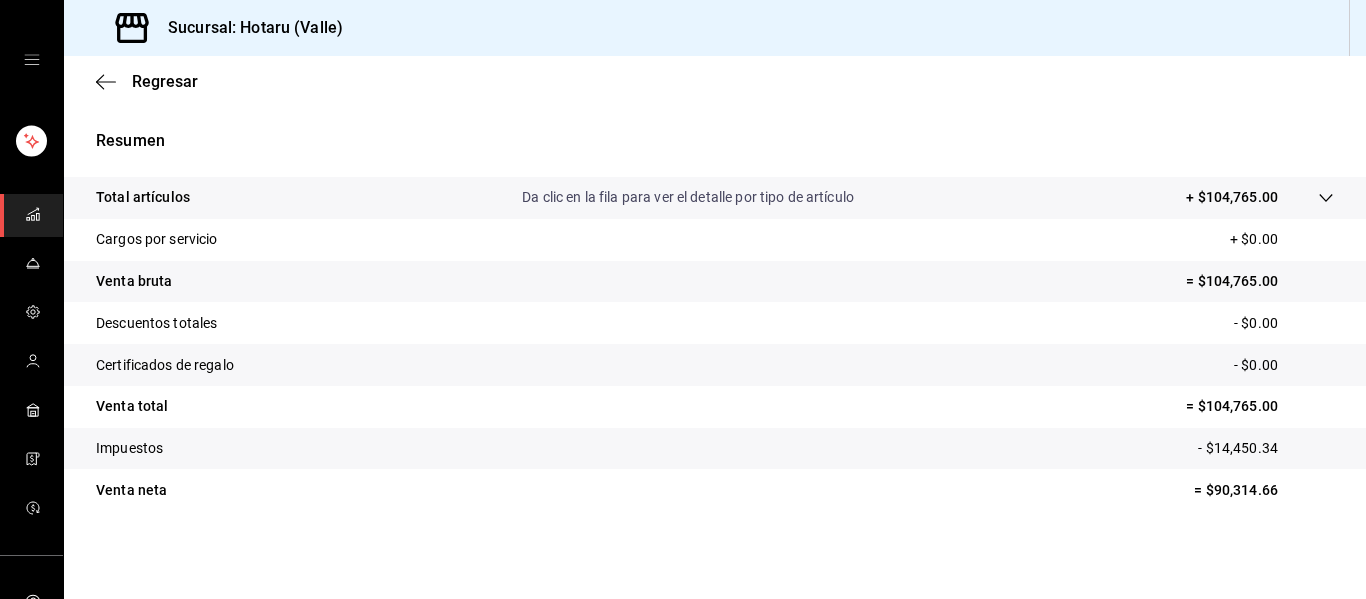 type 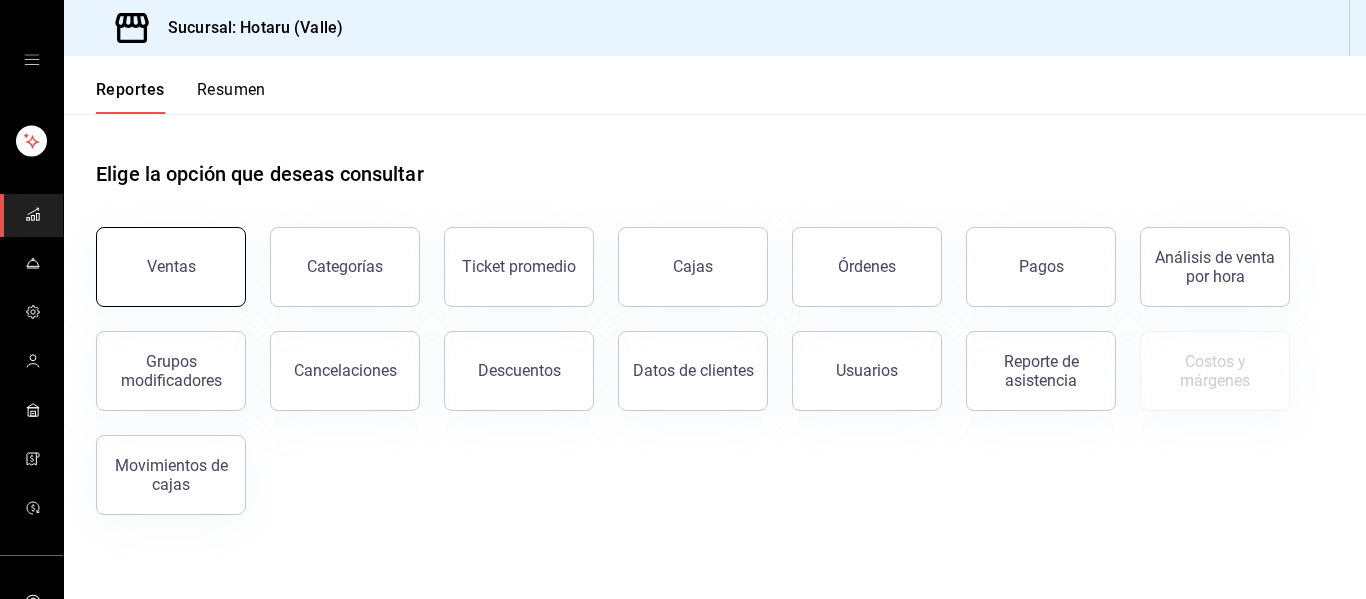 click on "Ventas" at bounding box center (171, 267) 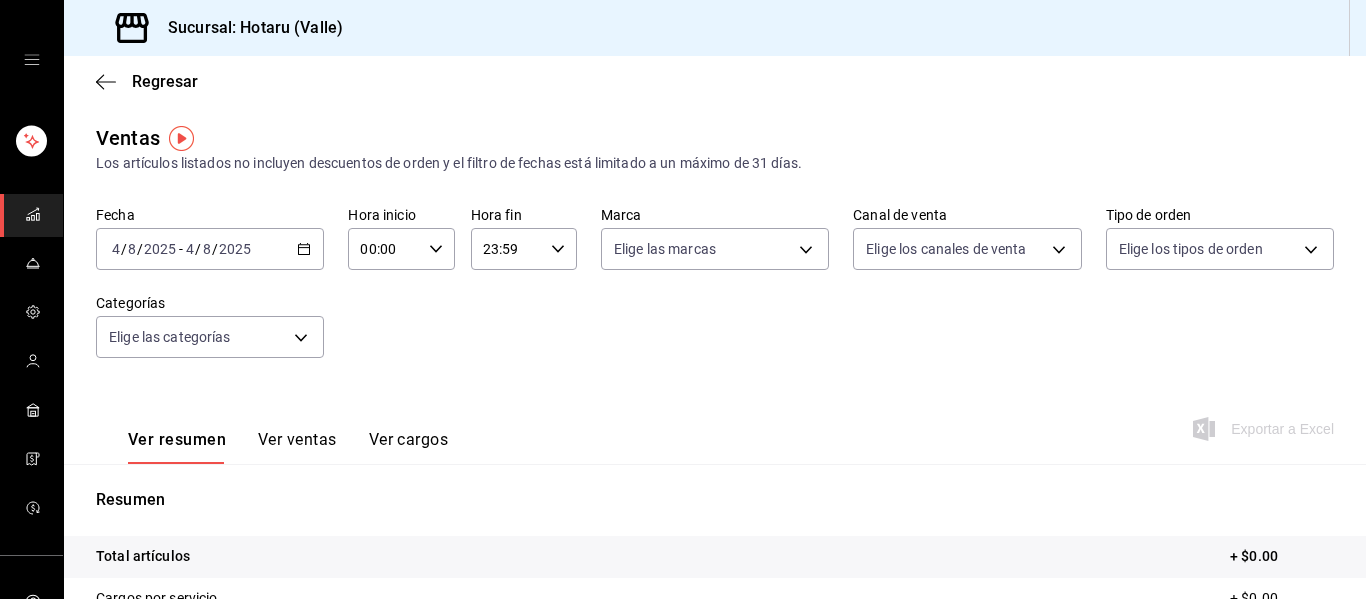 click 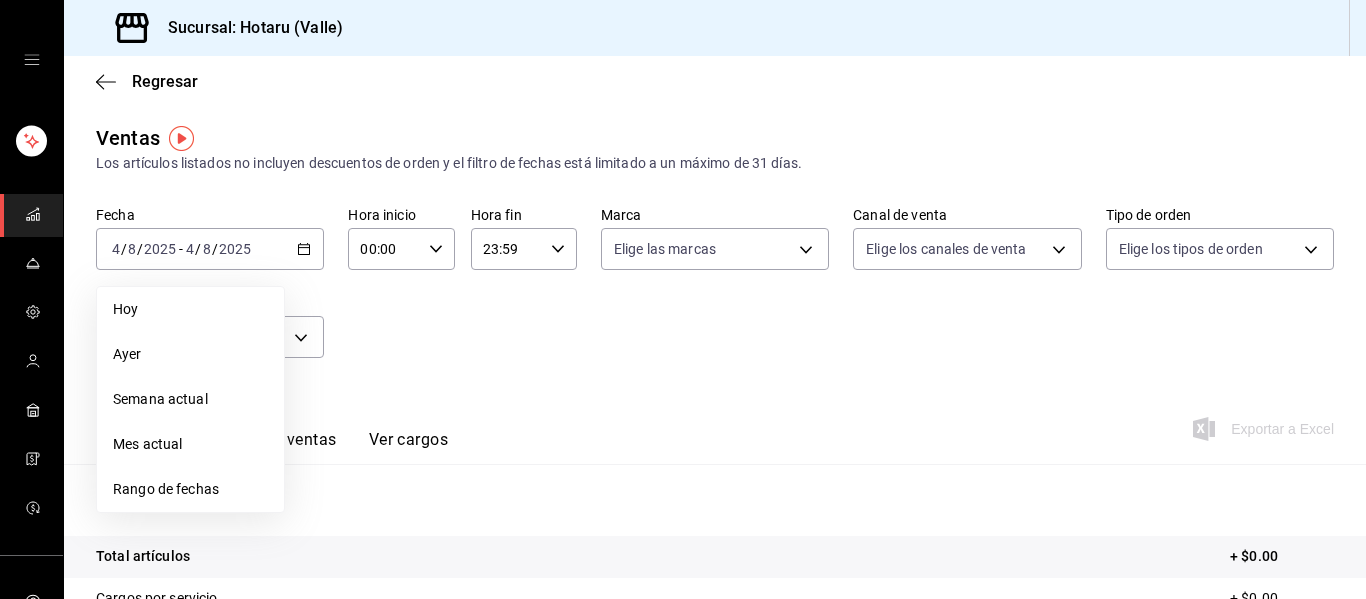 click on "Rango de fechas" at bounding box center (190, 489) 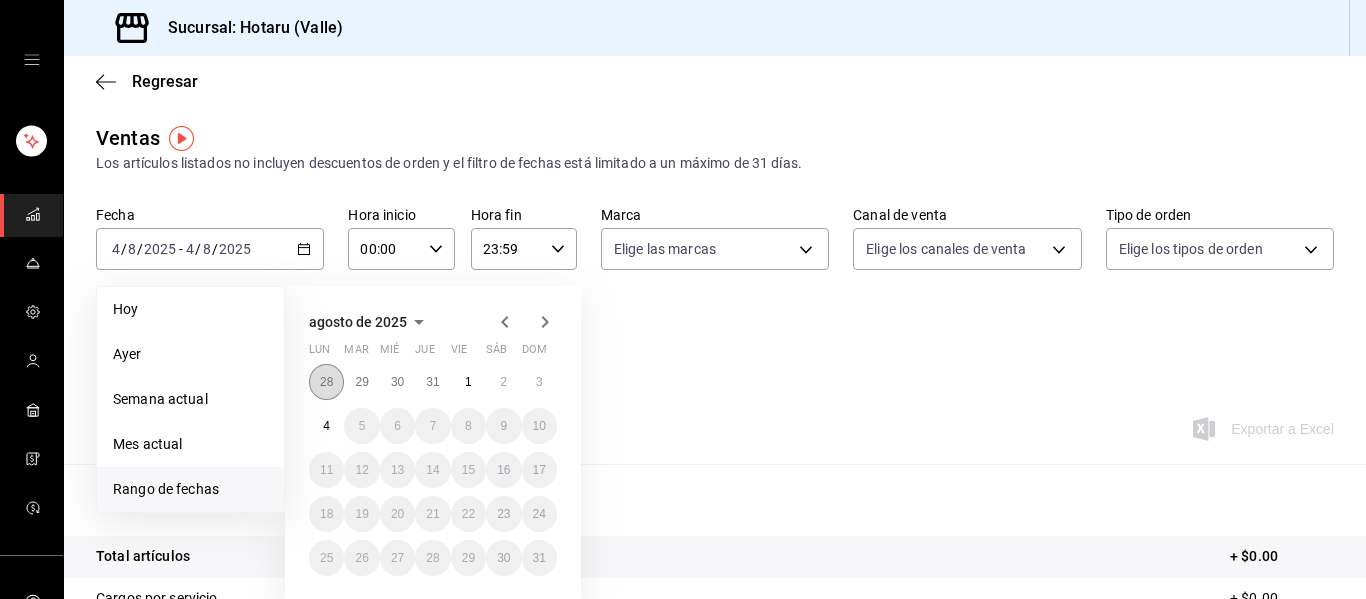 click on "28" at bounding box center [326, 382] 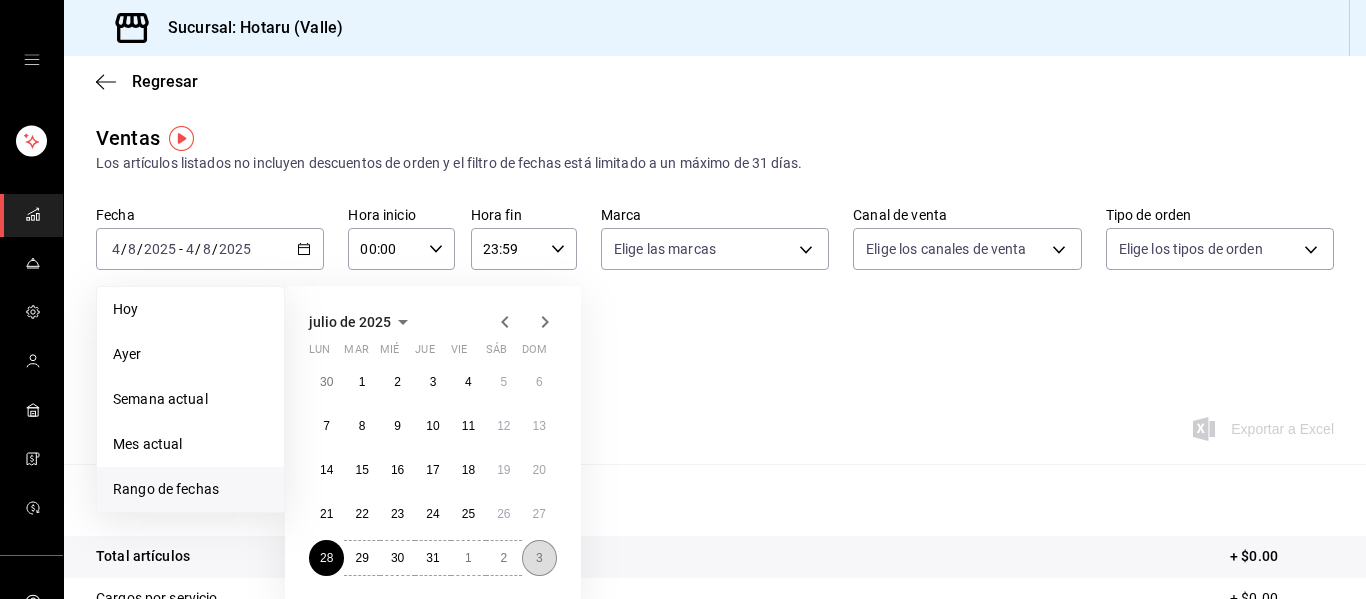 click on "3" at bounding box center (539, 558) 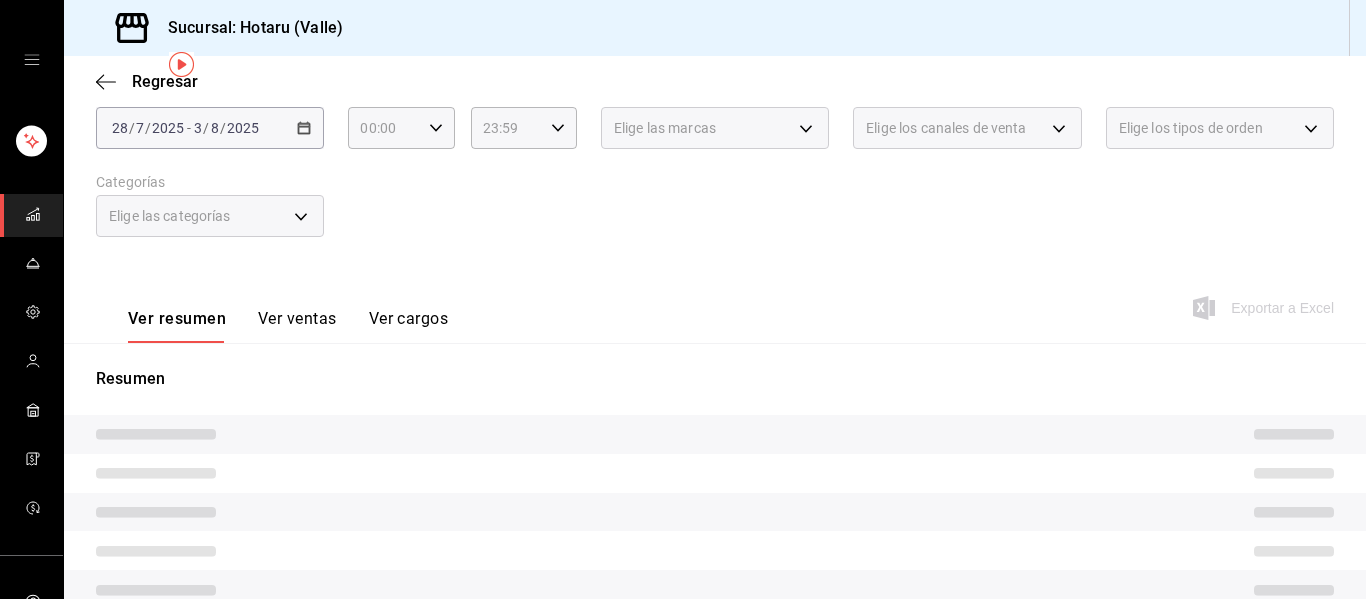 scroll, scrollTop: 74, scrollLeft: 0, axis: vertical 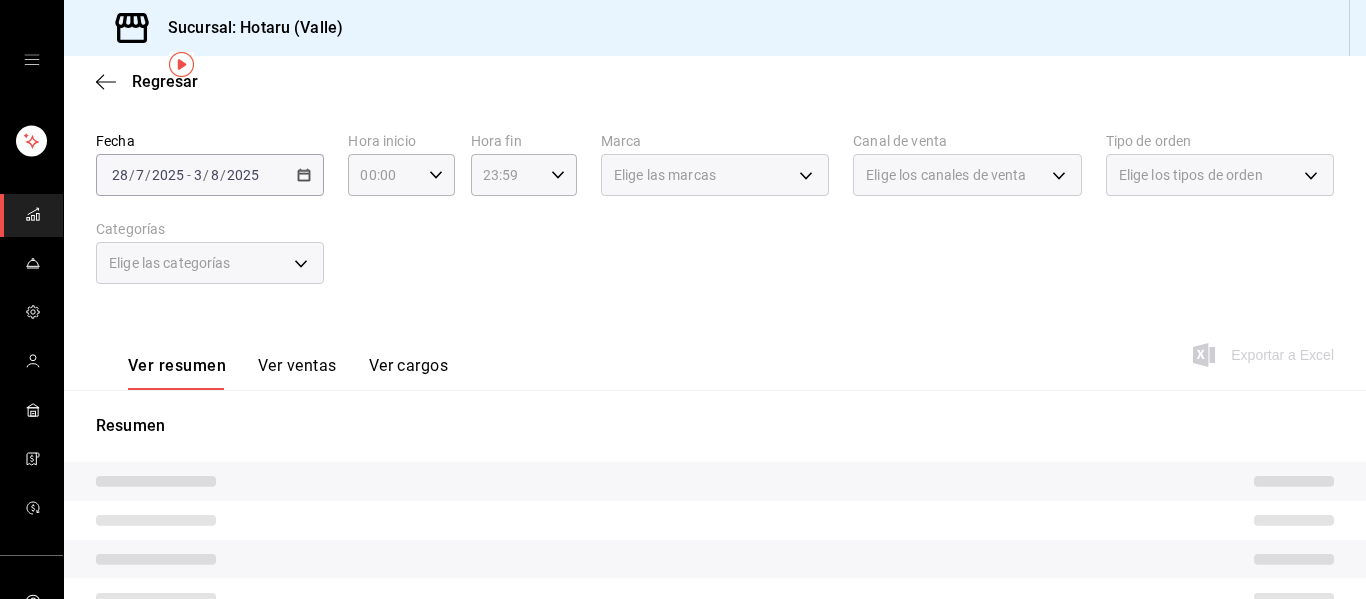 click on "Ver resumen Ver ventas Ver cargos Exportar a Excel" at bounding box center (715, 349) 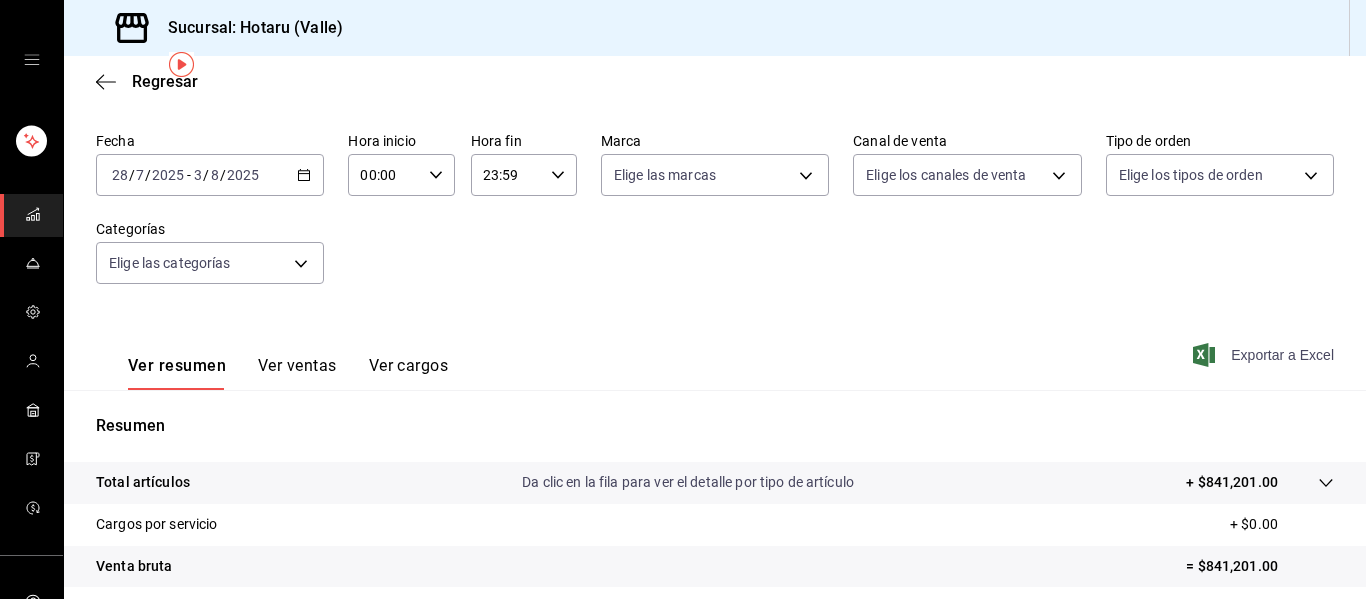 click on "Exportar a Excel" at bounding box center [1265, 355] 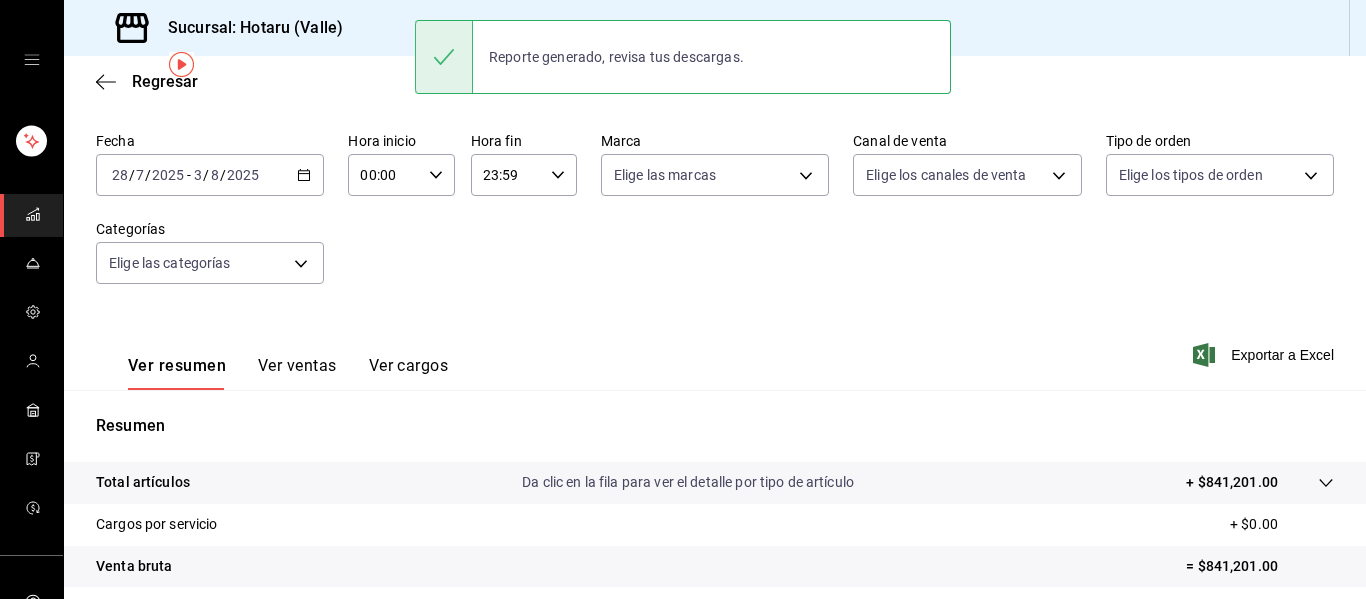 click 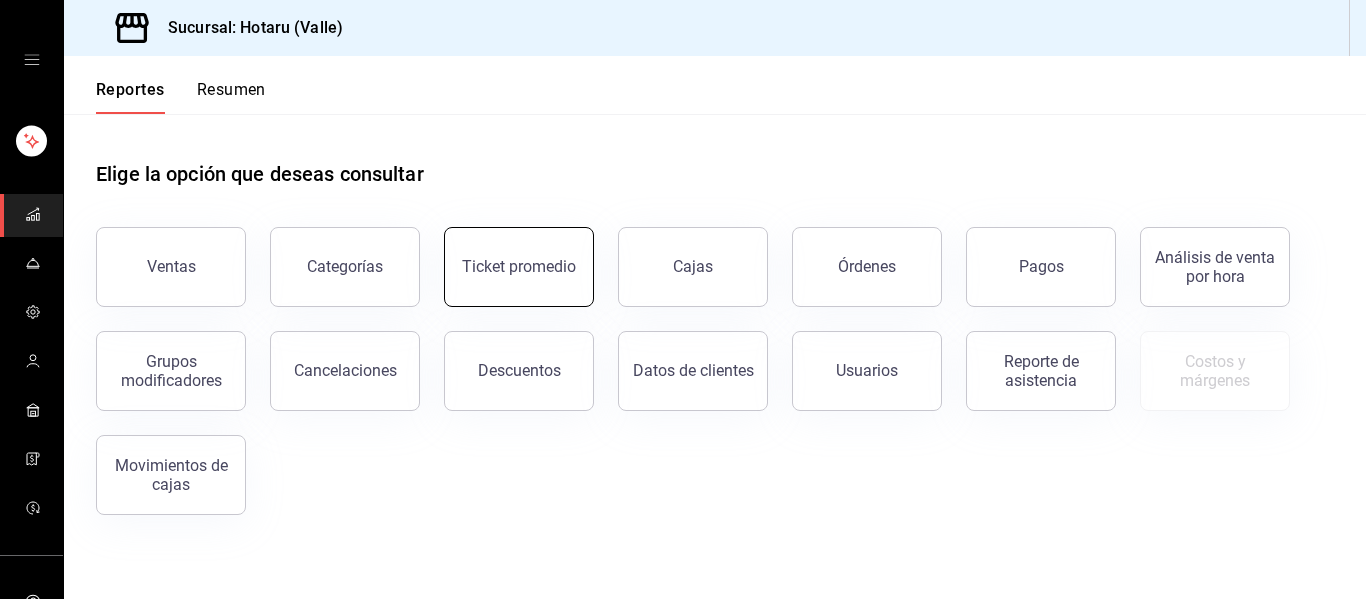 click on "Ticket promedio" at bounding box center [519, 267] 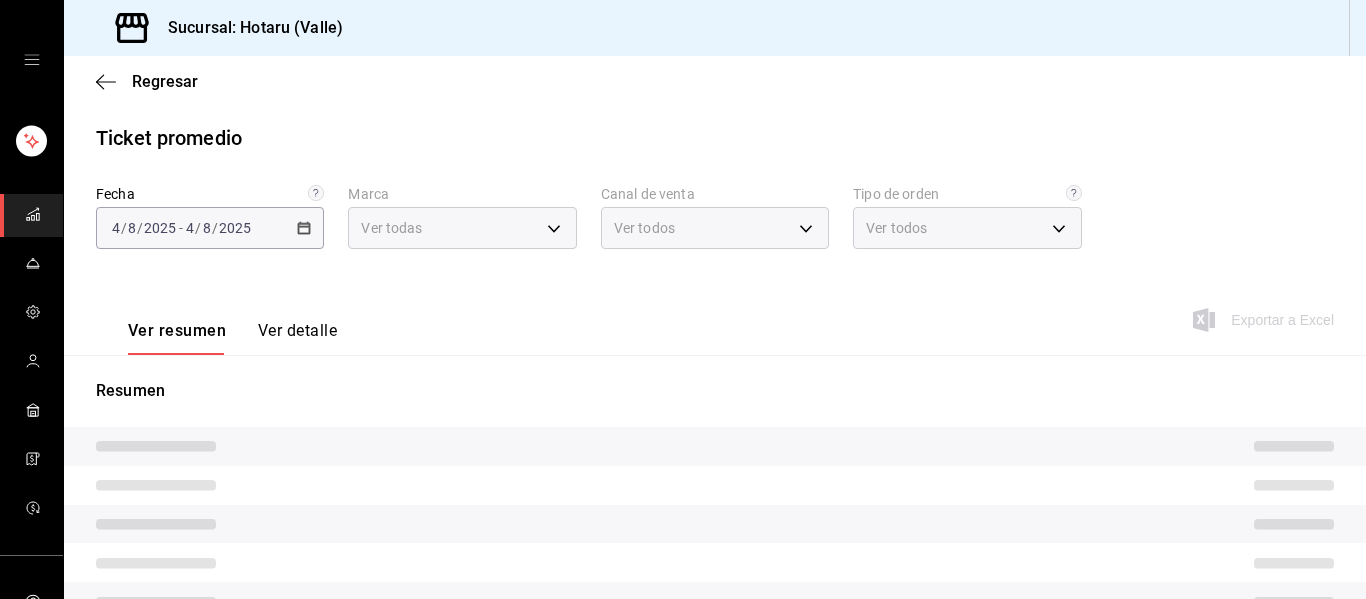 type on "c6f689f8-63fd-49a8-a607-35aea03ac6a9,619c758d-7c36-49c6-a756-e52d453908cb" 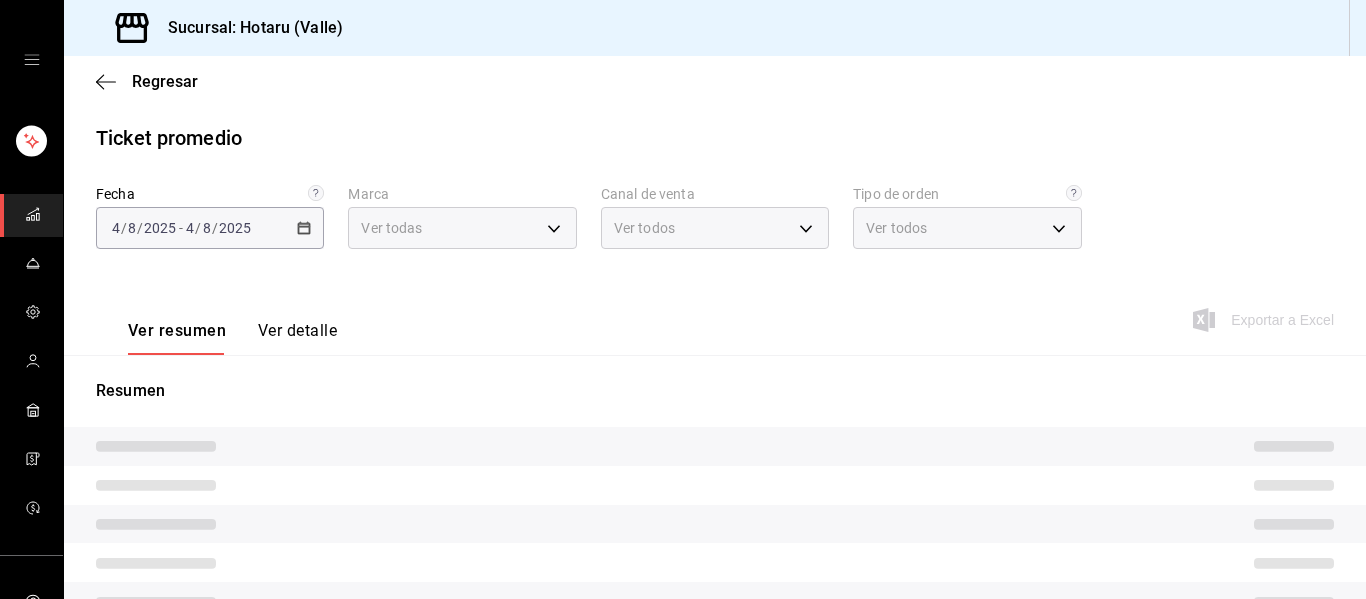type on "PARROT,UBER_EATS,RAPPI,DIDI_FOOD,ONLINE" 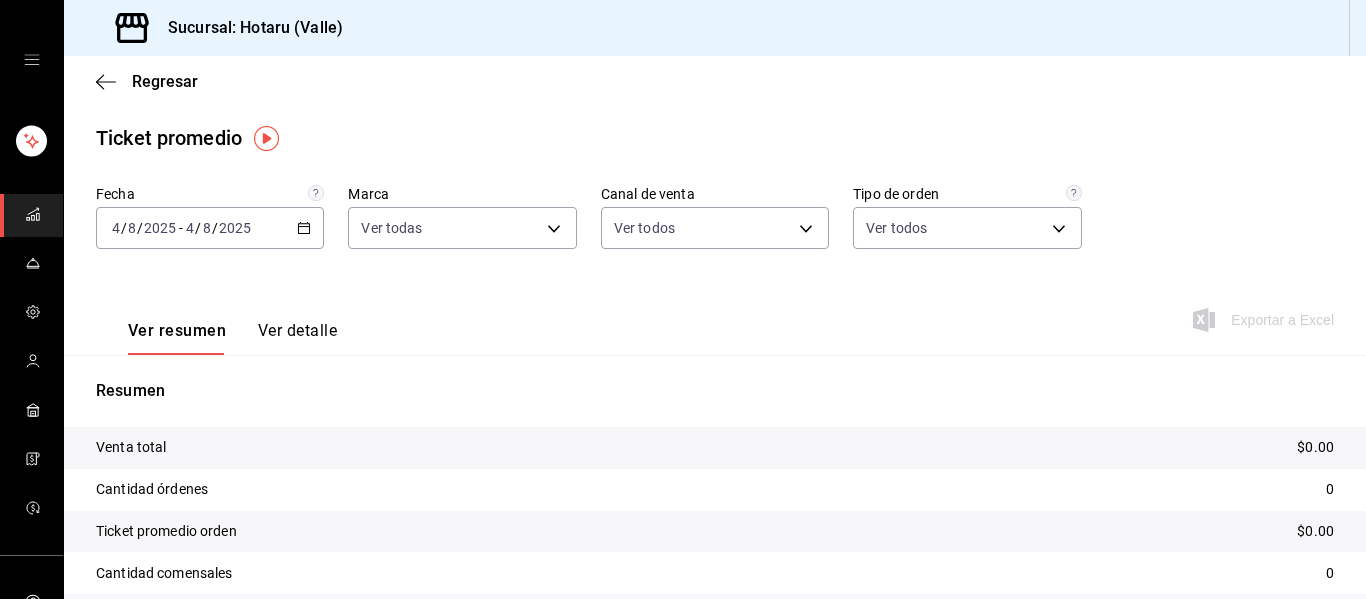 click 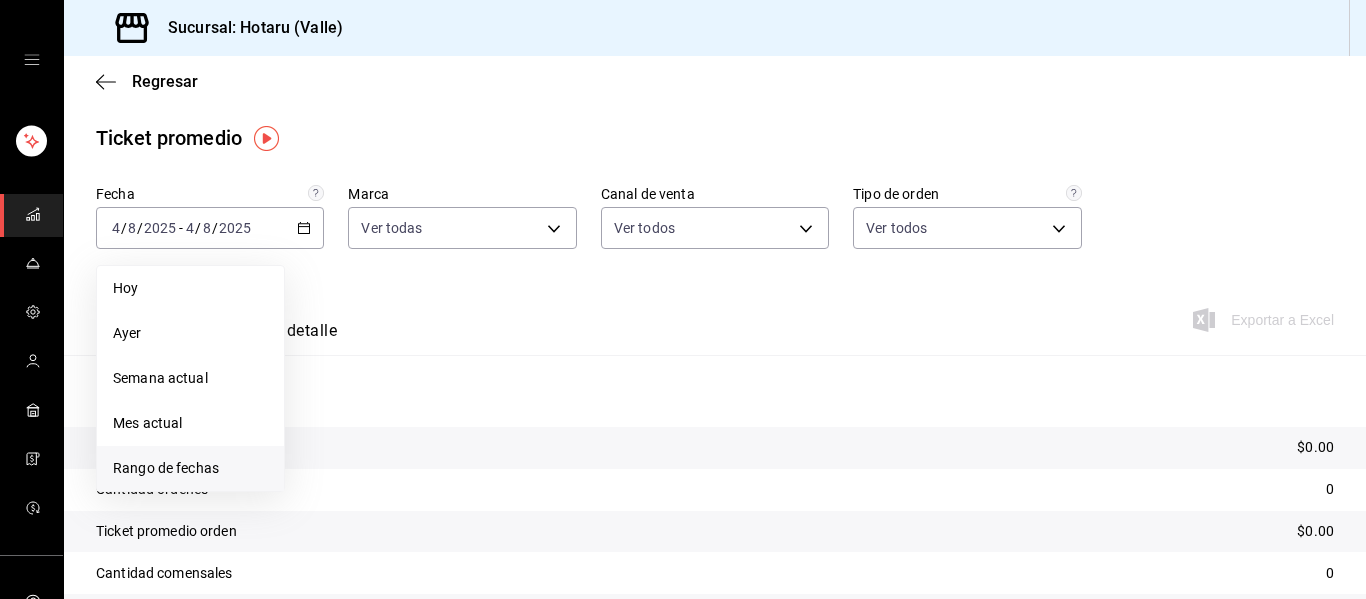 click on "Rango de fechas" at bounding box center [190, 468] 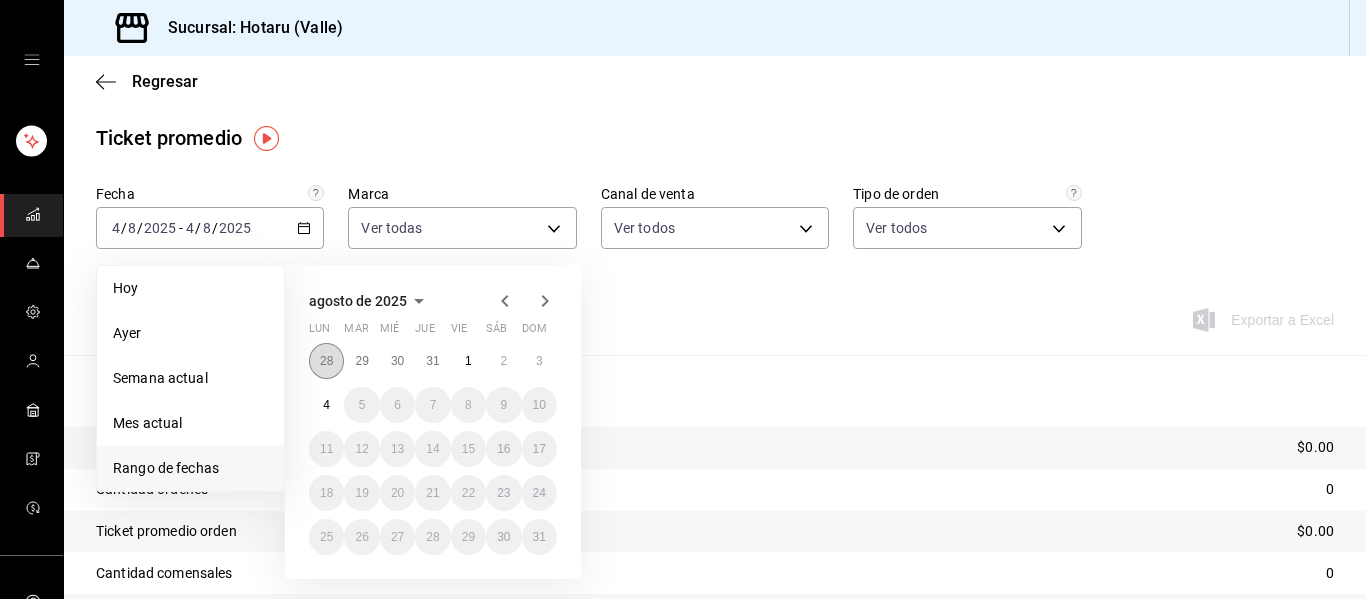 click on "28" at bounding box center [326, 361] 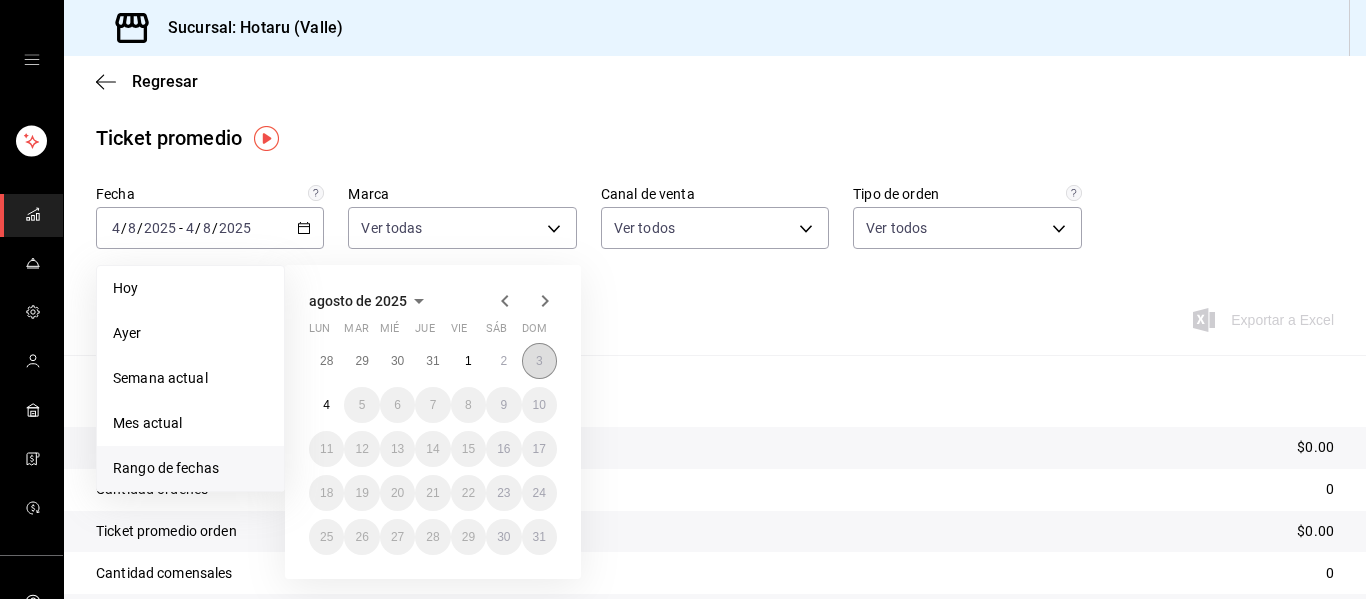 click on "3" at bounding box center (539, 361) 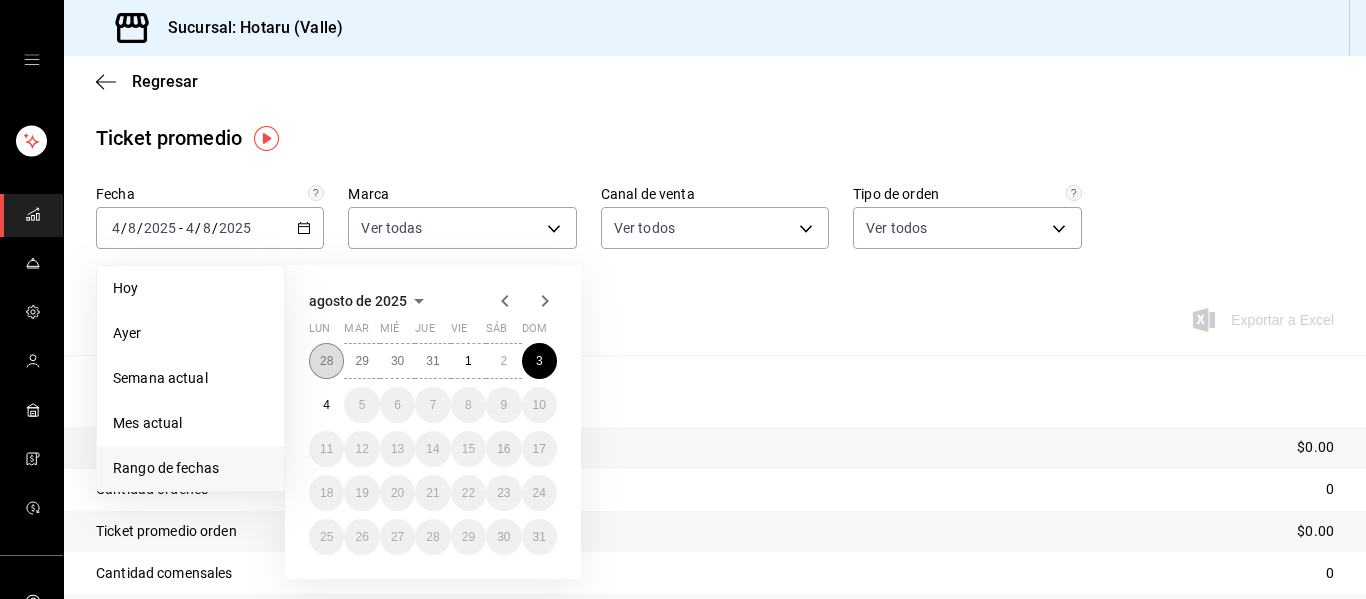 click on "28" at bounding box center [326, 361] 